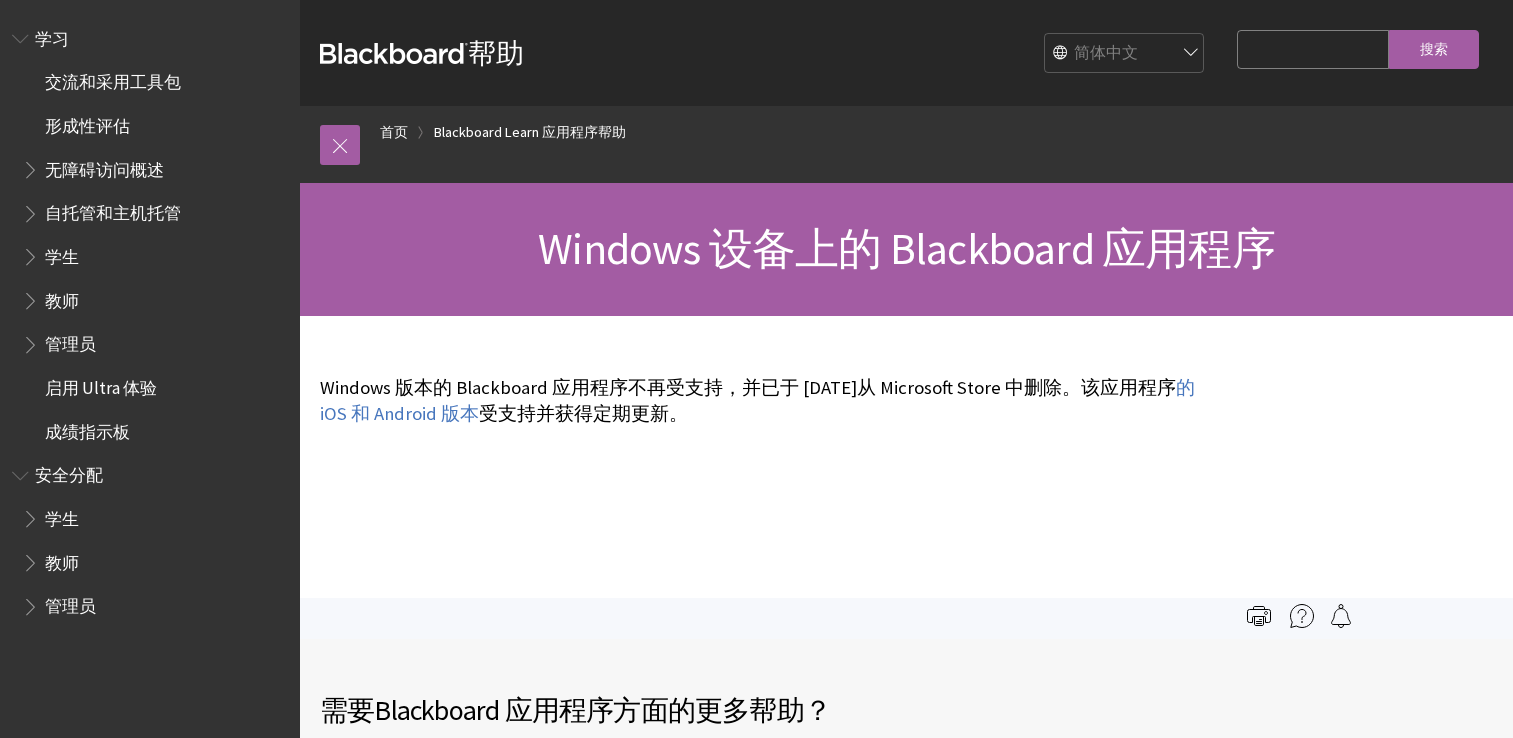 scroll, scrollTop: 0, scrollLeft: 0, axis: both 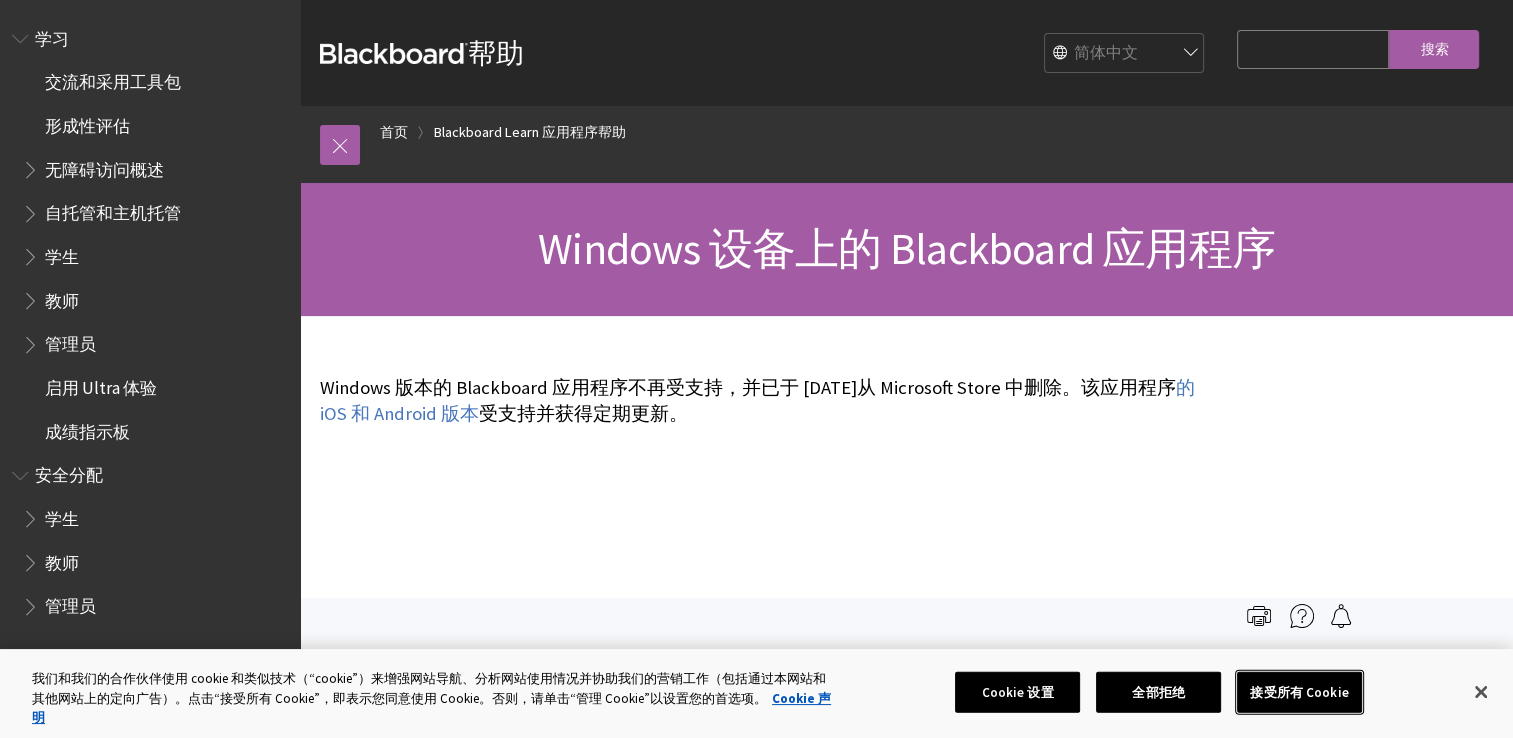click on "接受所有 Cookie" at bounding box center [1299, 692] 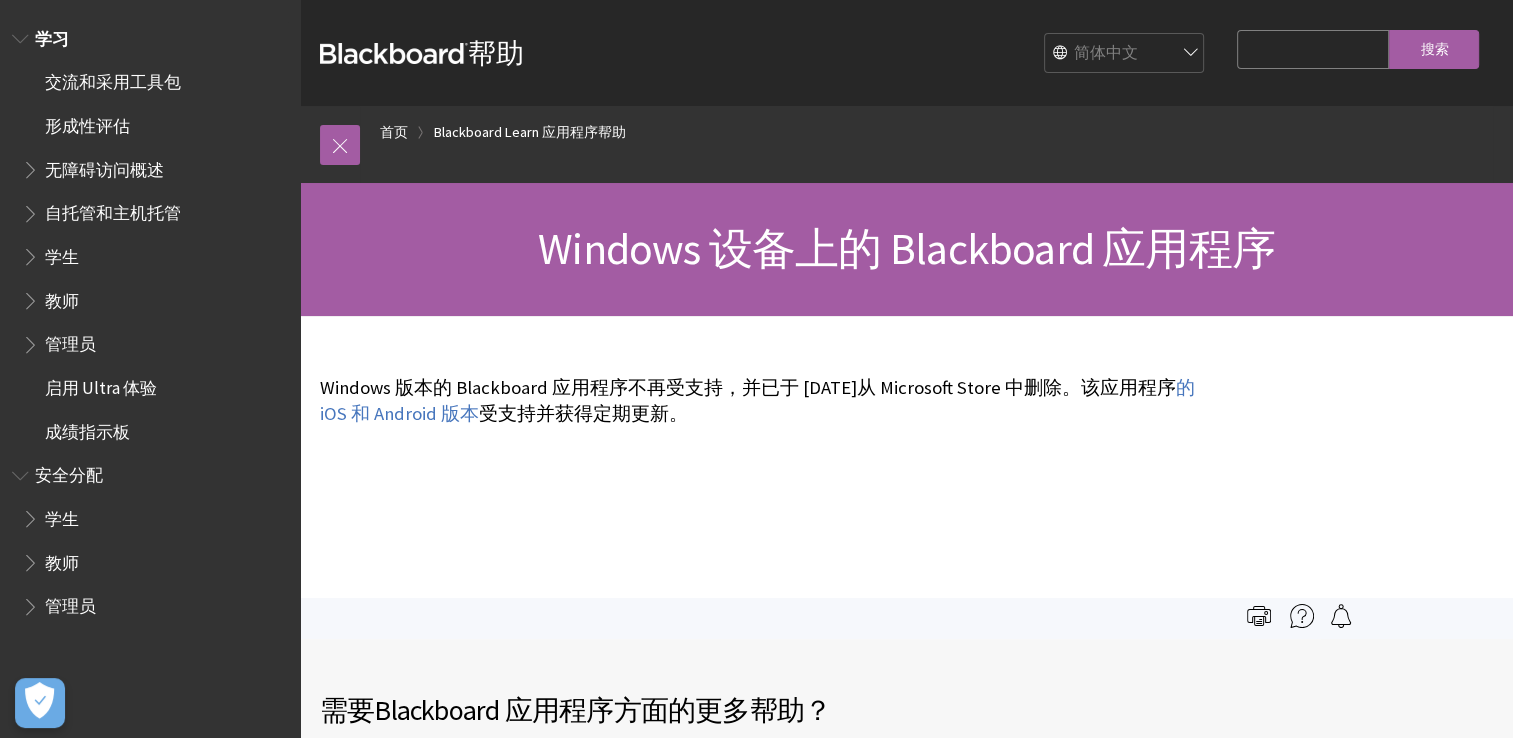 click on "学生" at bounding box center [62, 253] 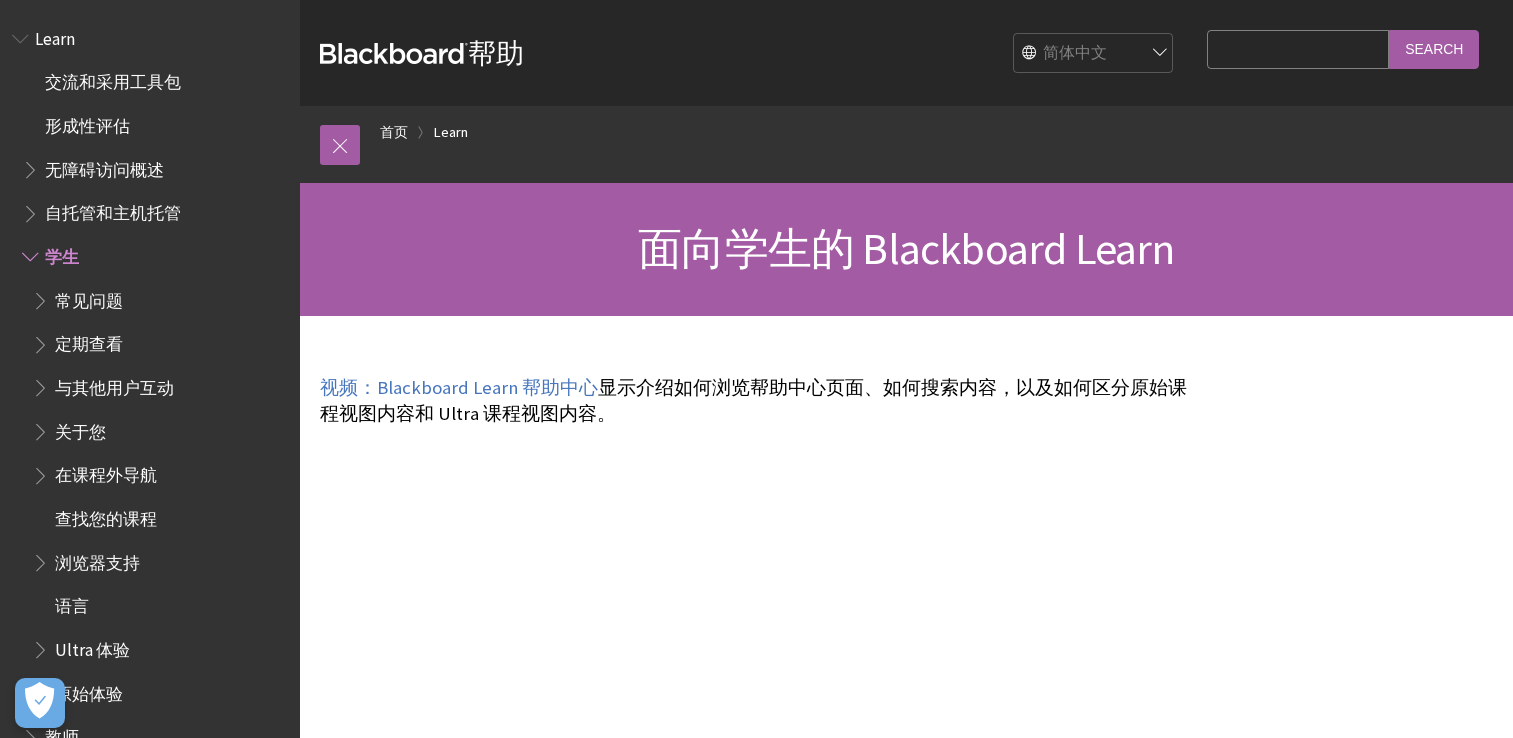 scroll, scrollTop: 0, scrollLeft: 0, axis: both 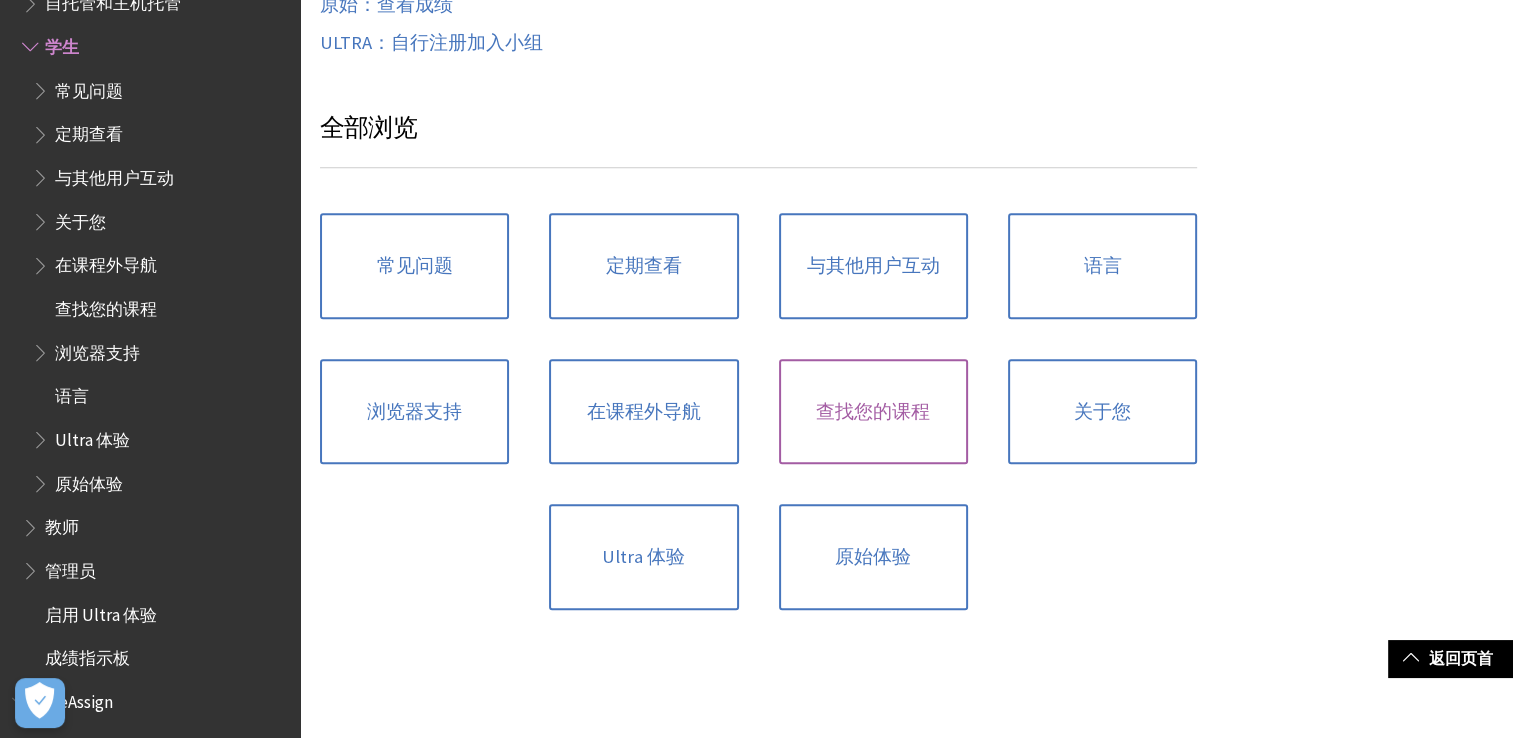 click on "查找您的课程" at bounding box center (873, 412) 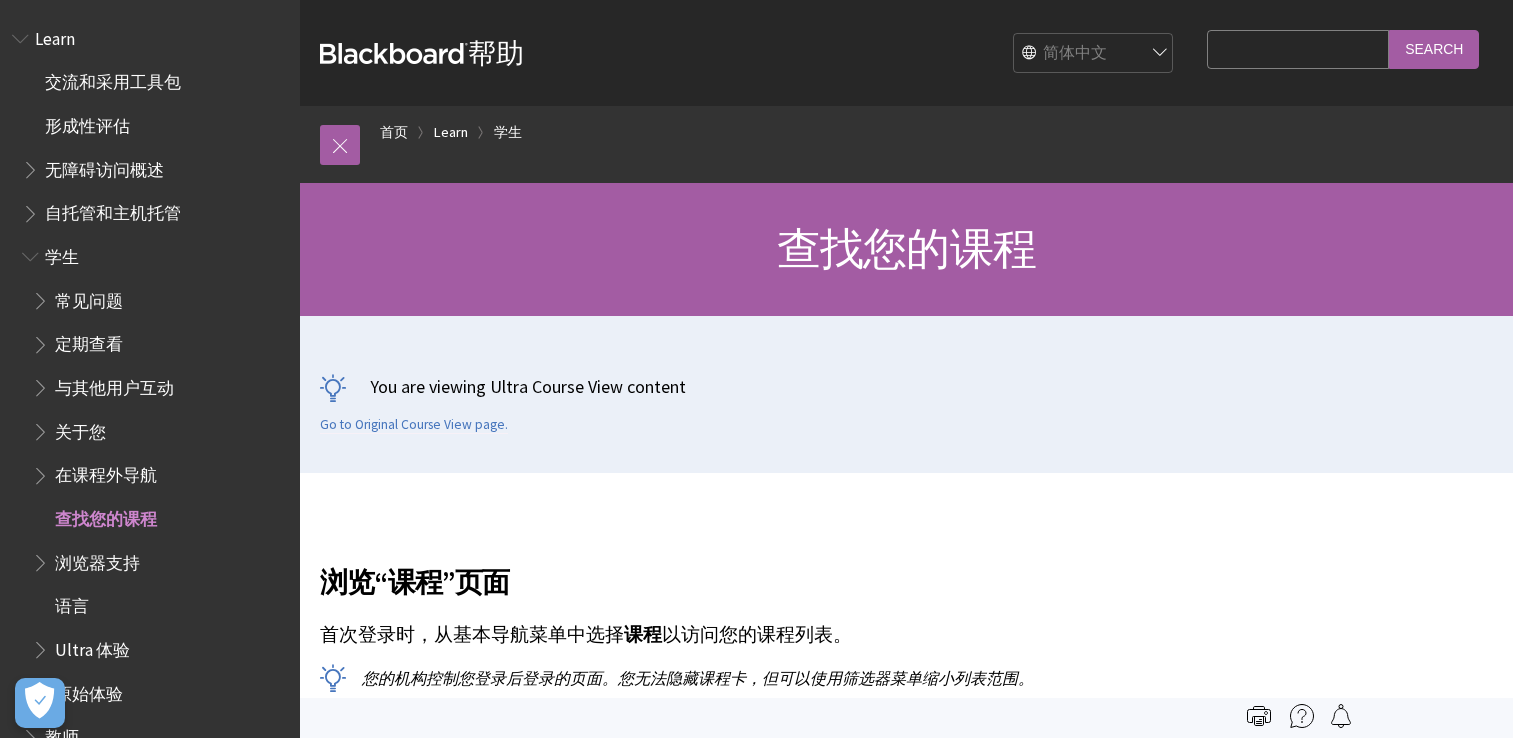 scroll, scrollTop: 0, scrollLeft: 0, axis: both 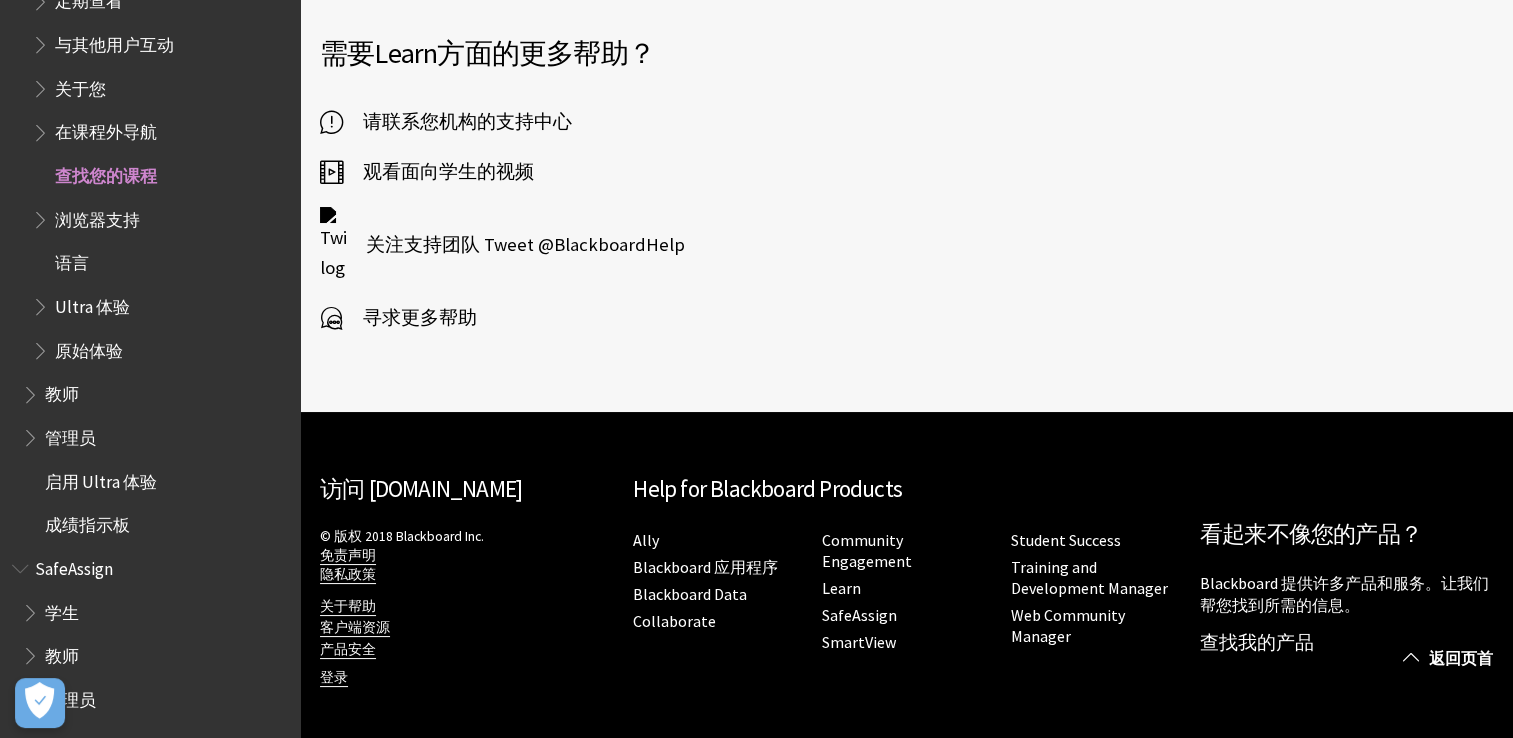 click at bounding box center [42, 215] 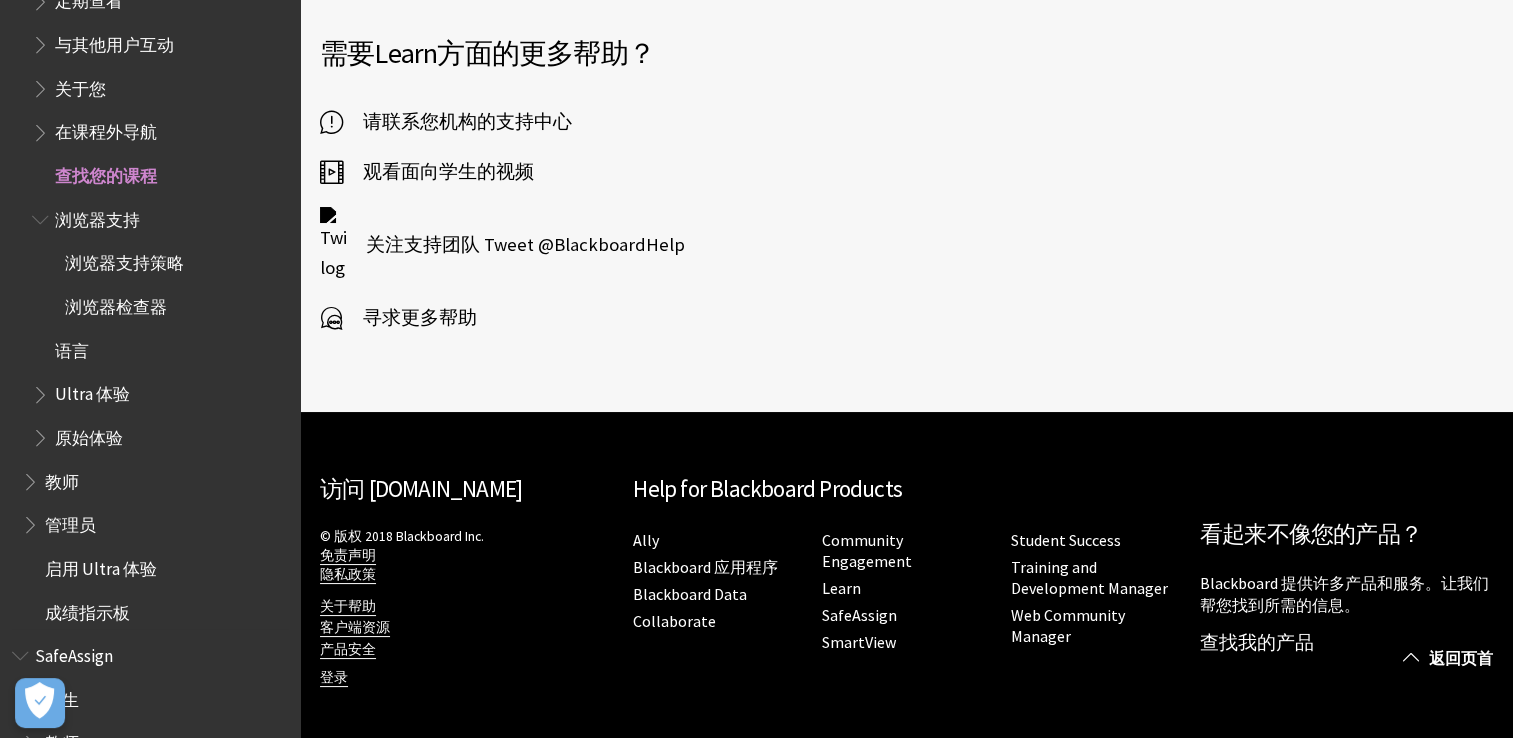 click on "浏览器支持" at bounding box center (97, 216) 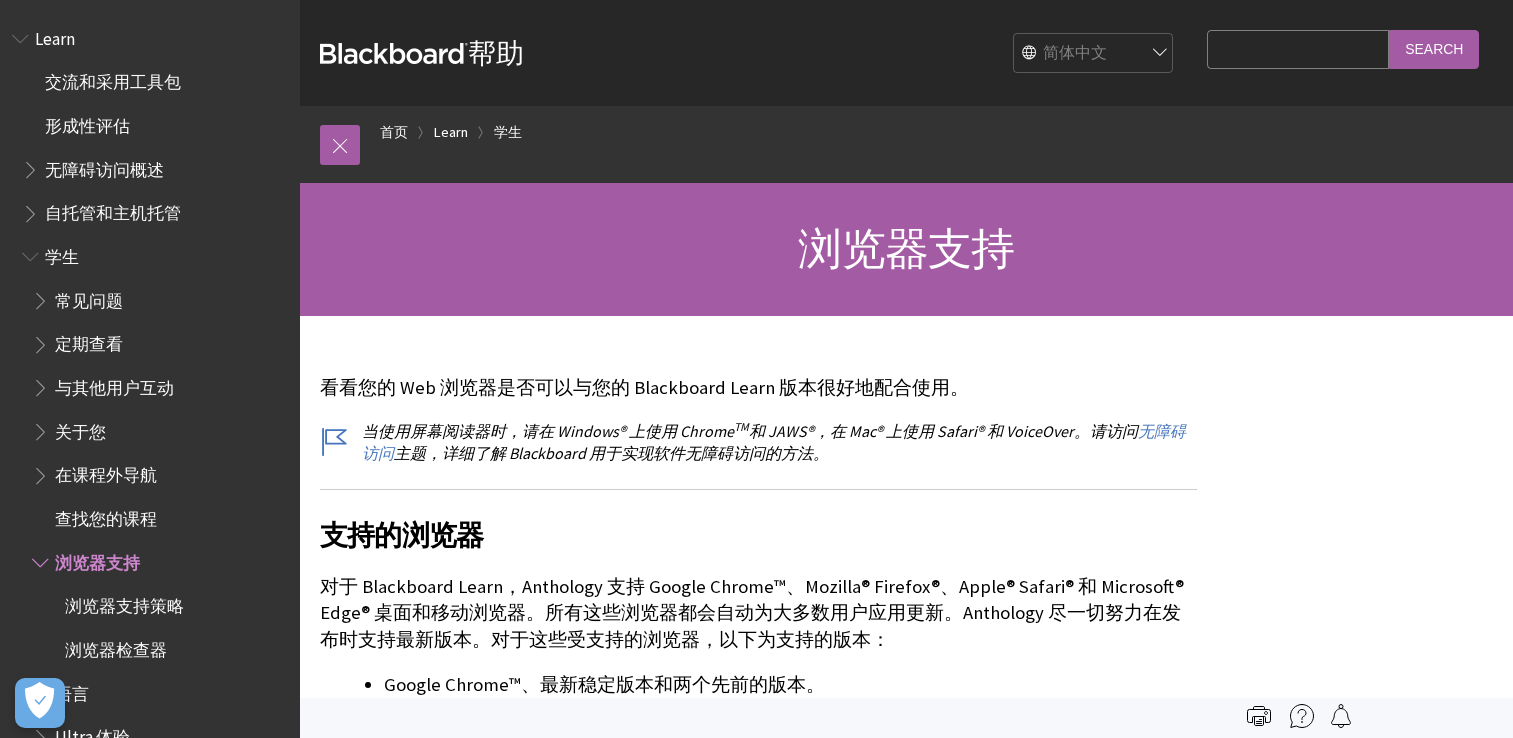 scroll, scrollTop: 0, scrollLeft: 0, axis: both 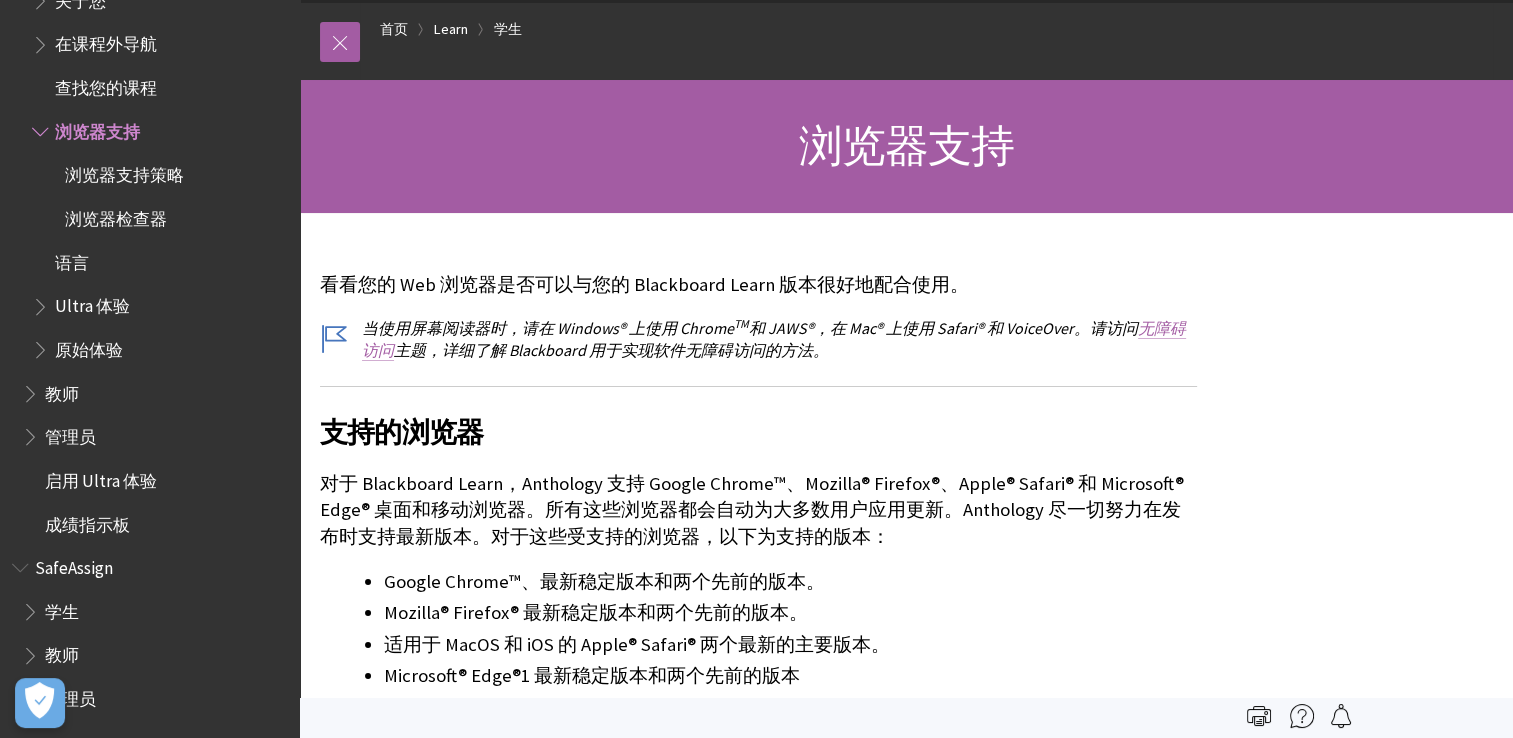 click on "无障碍访问" at bounding box center [774, 339] 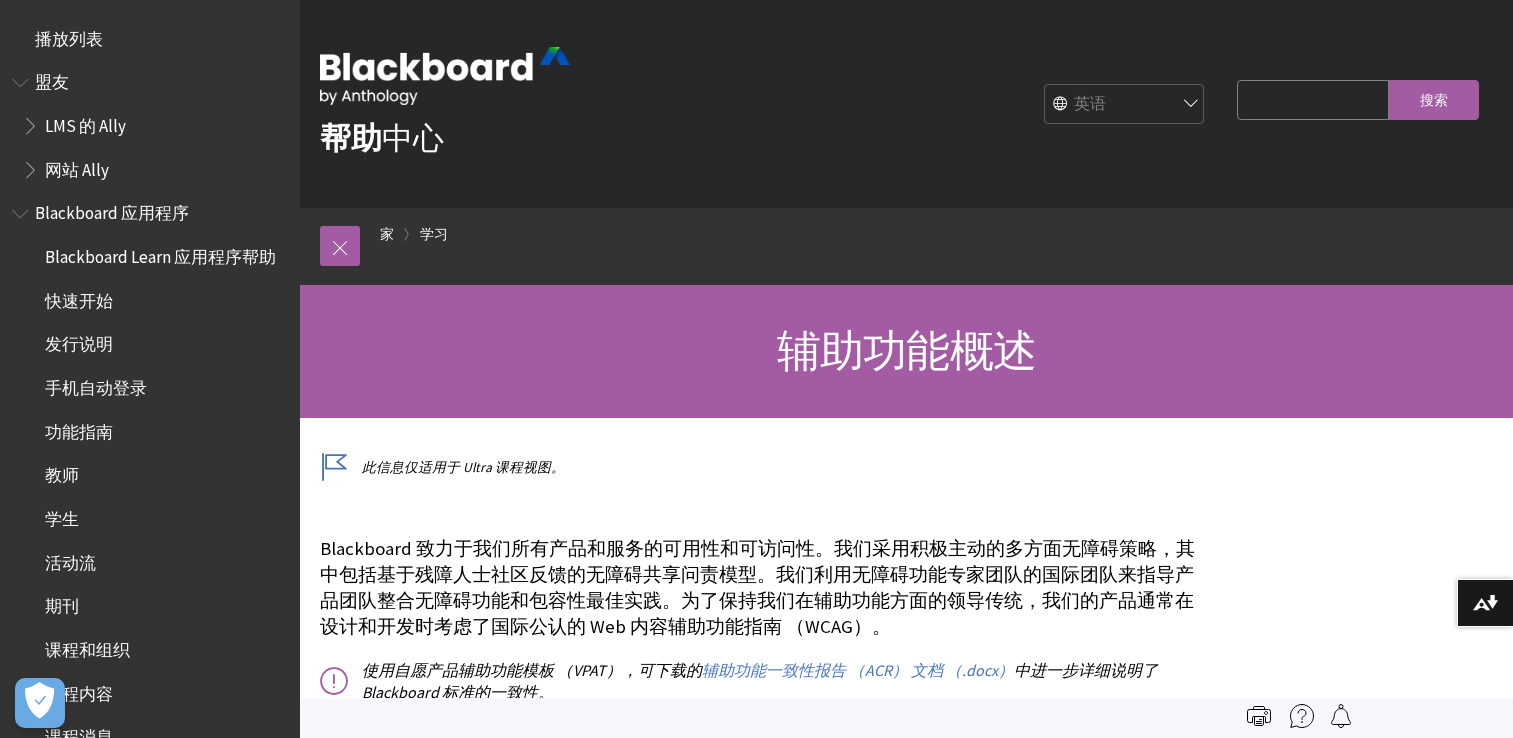 scroll, scrollTop: 192, scrollLeft: 0, axis: vertical 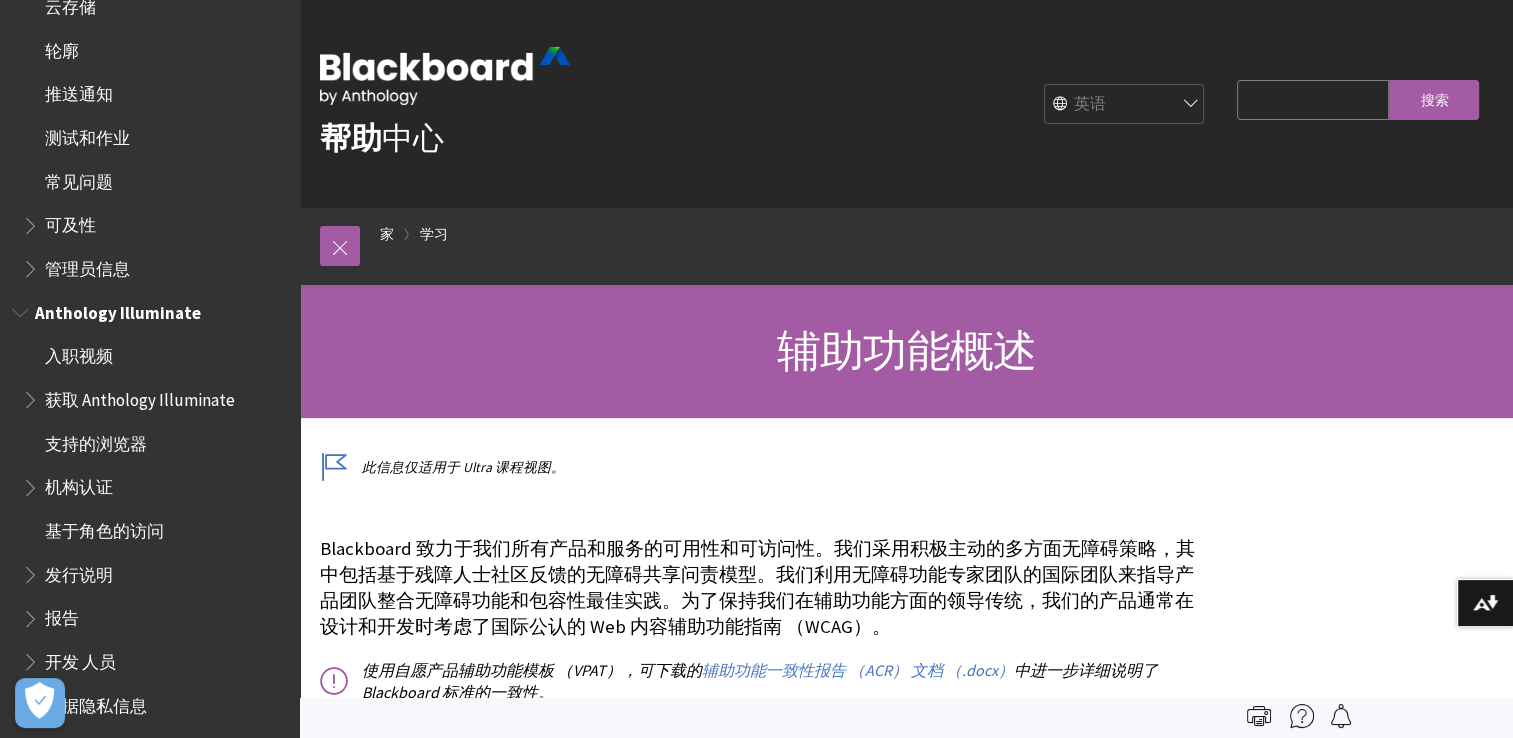 click on "支持的浏览器" at bounding box center (96, 440) 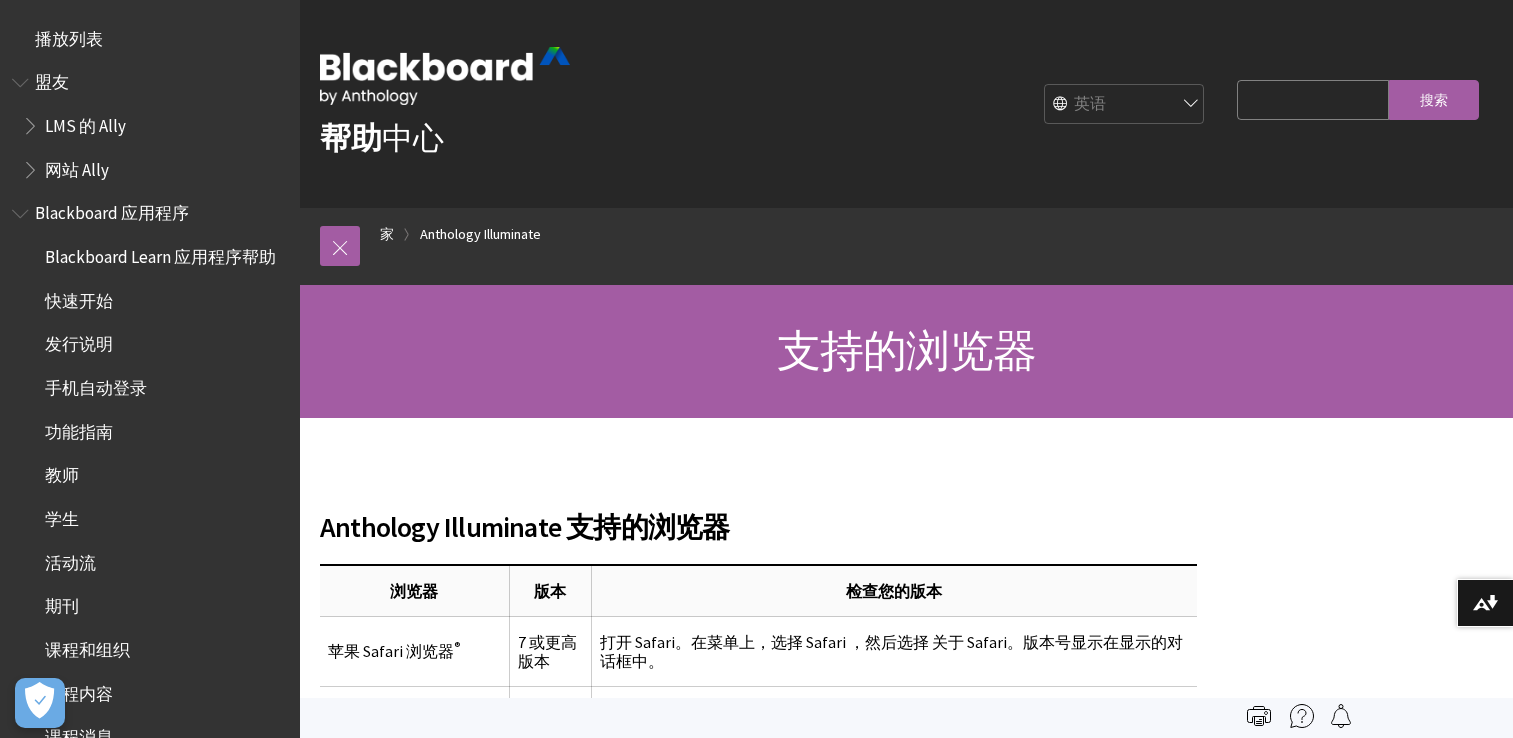 scroll, scrollTop: 0, scrollLeft: 0, axis: both 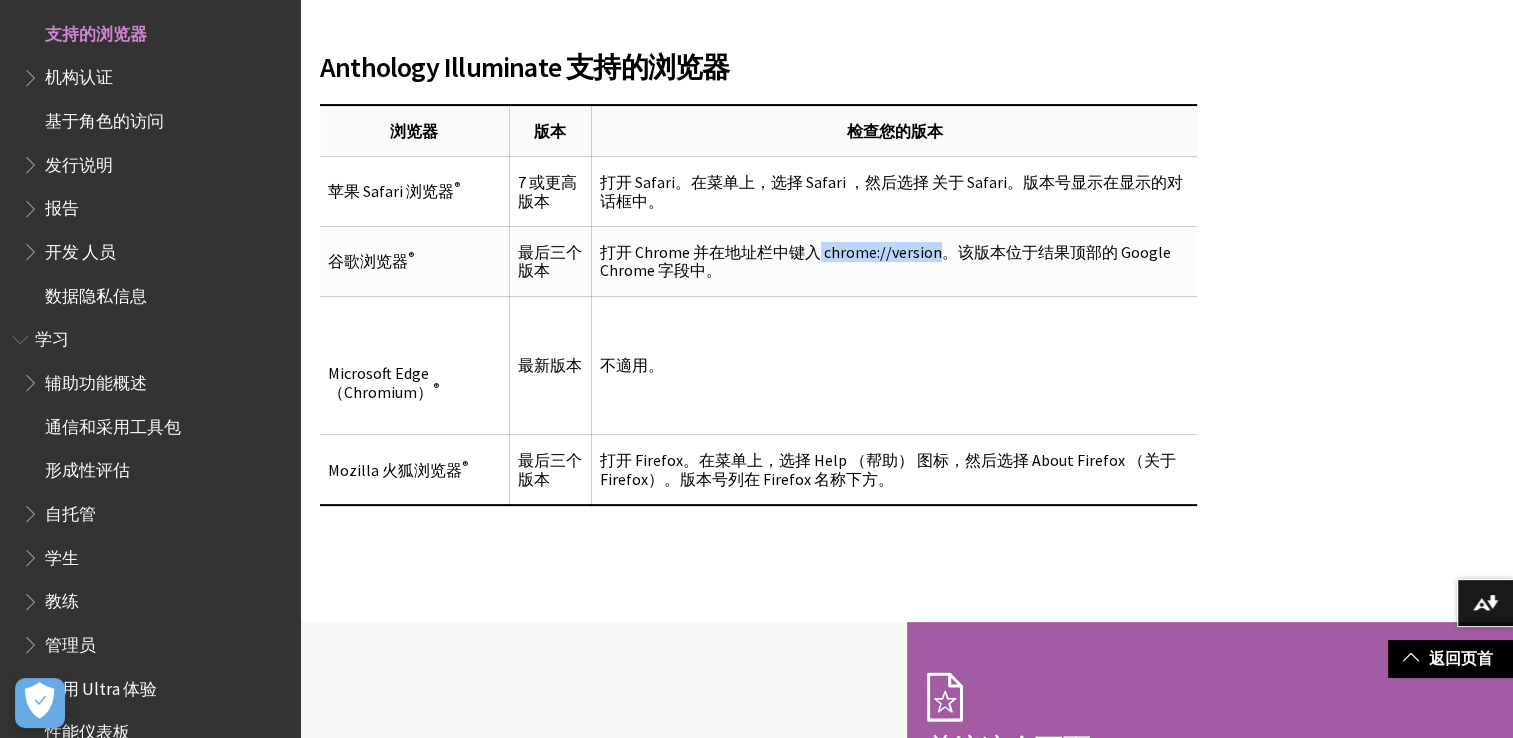 drag, startPoint x: 818, startPoint y: 249, endPoint x: 936, endPoint y: 254, distance: 118.10589 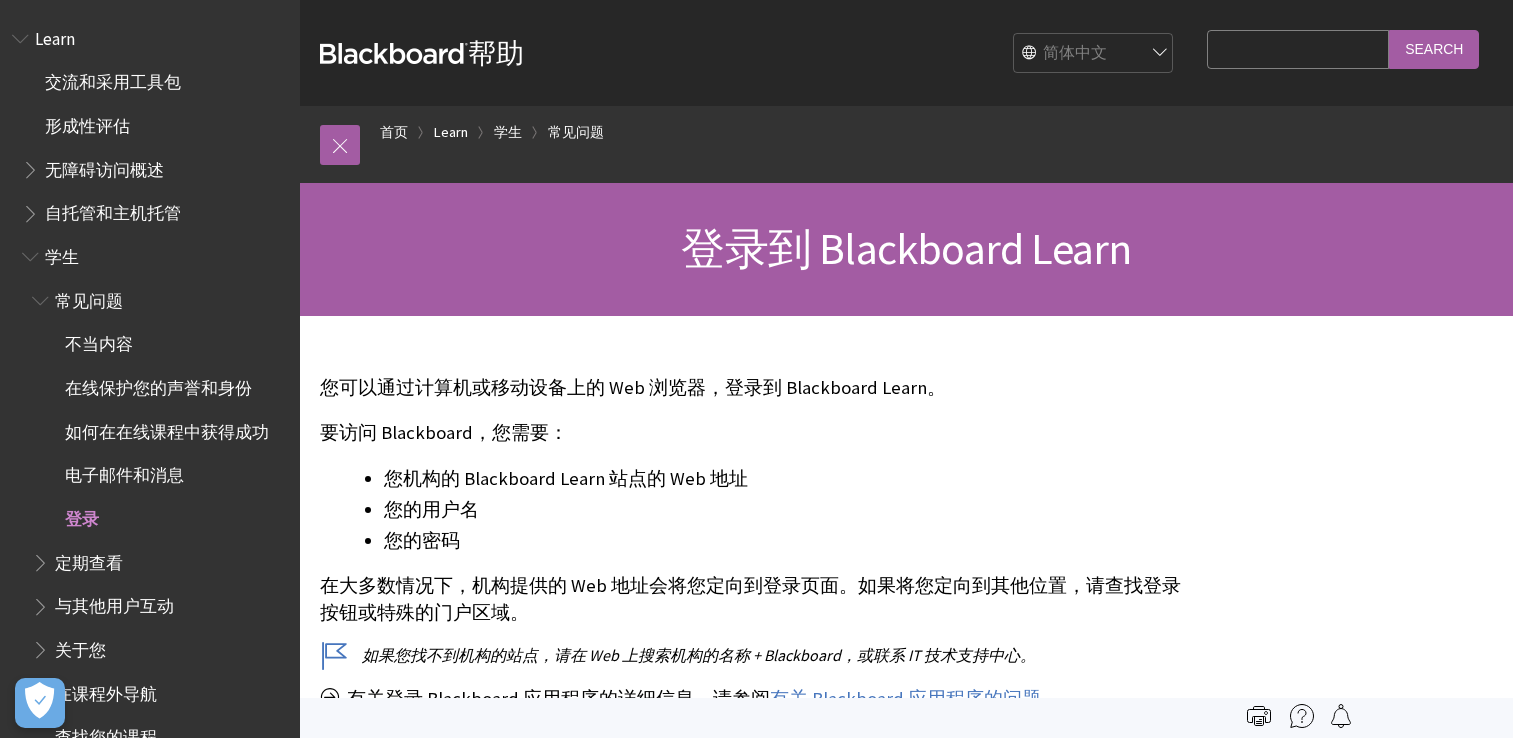 scroll, scrollTop: 0, scrollLeft: 0, axis: both 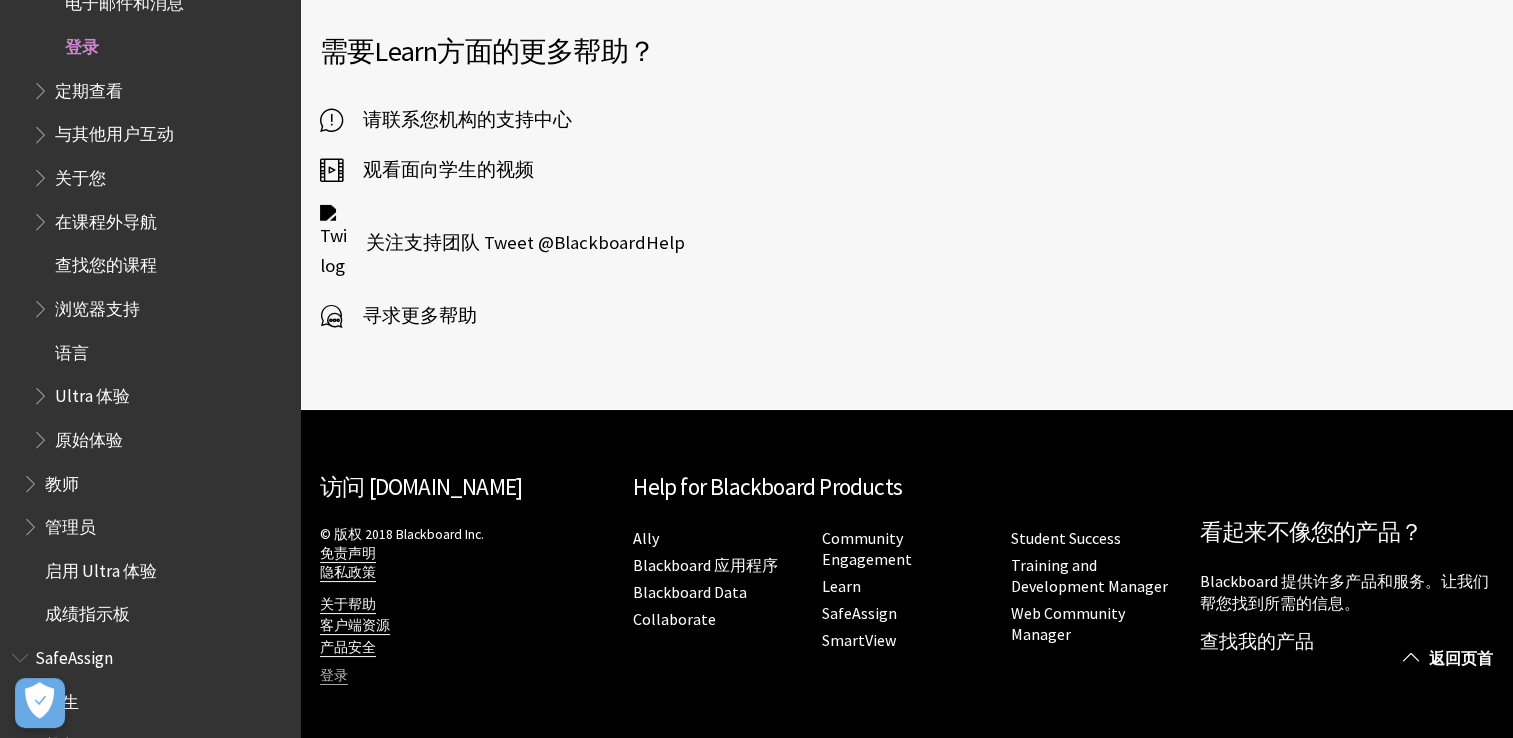 click on "登录" at bounding box center [334, 676] 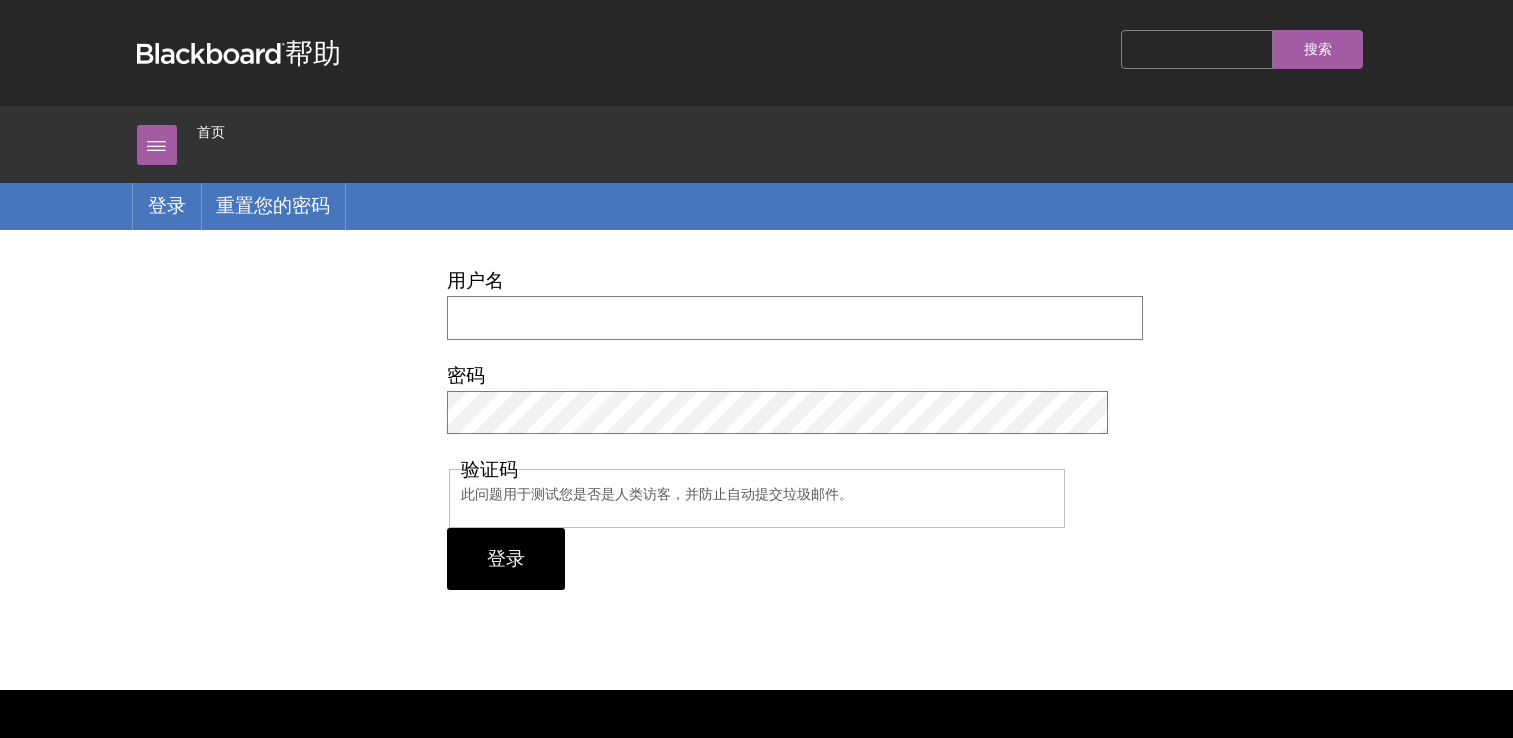 scroll, scrollTop: 0, scrollLeft: 0, axis: both 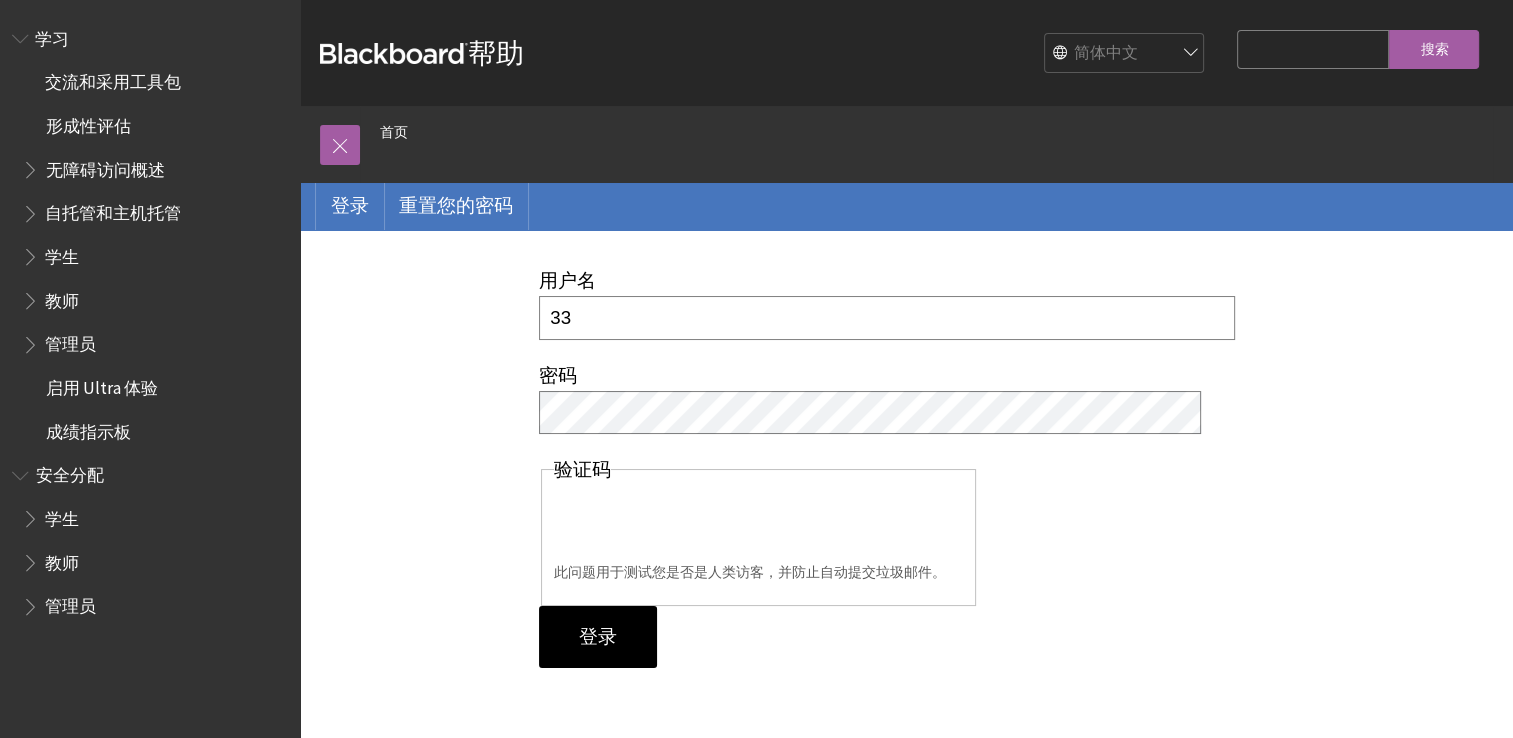 type on "33123415@student.uwl.ac.uk" 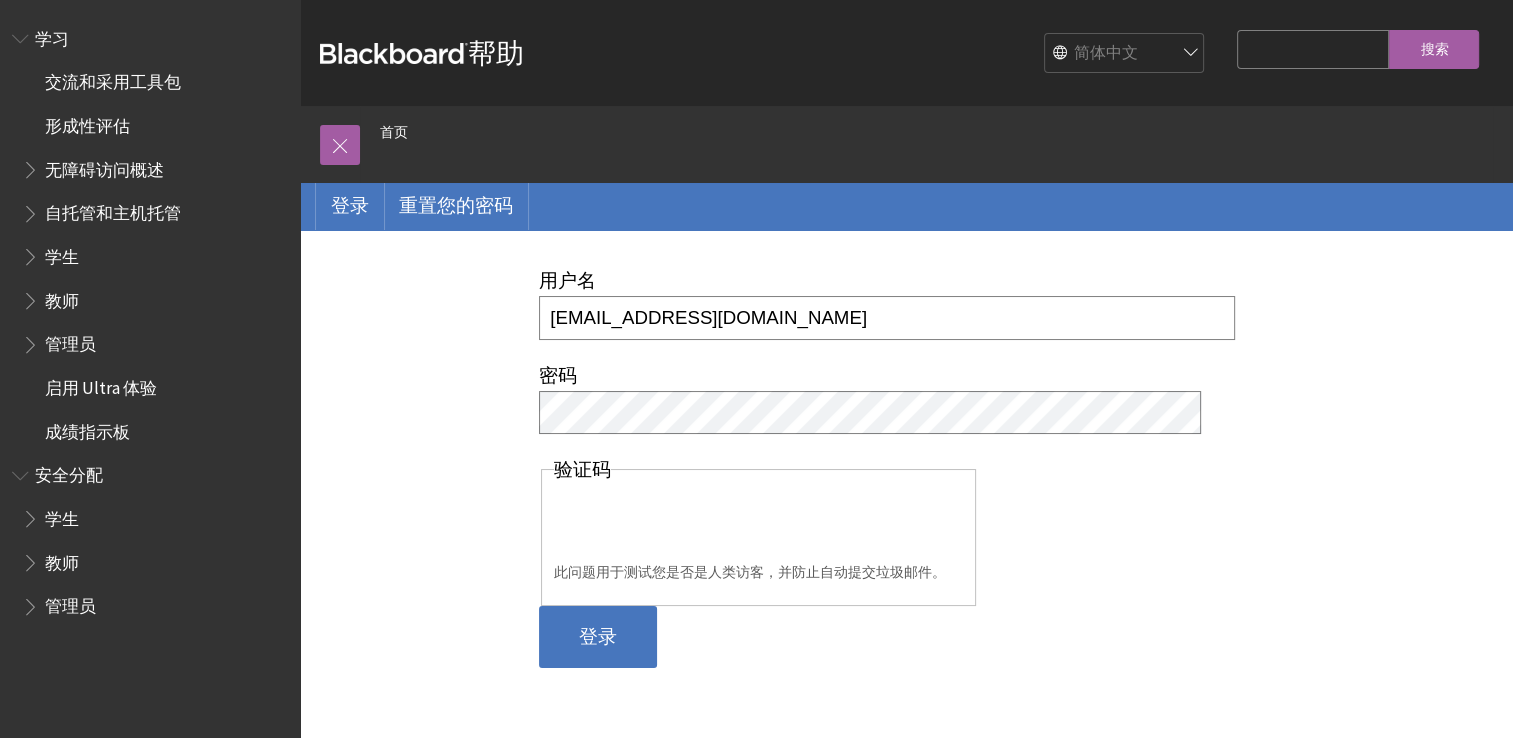click on "登录" at bounding box center [598, 637] 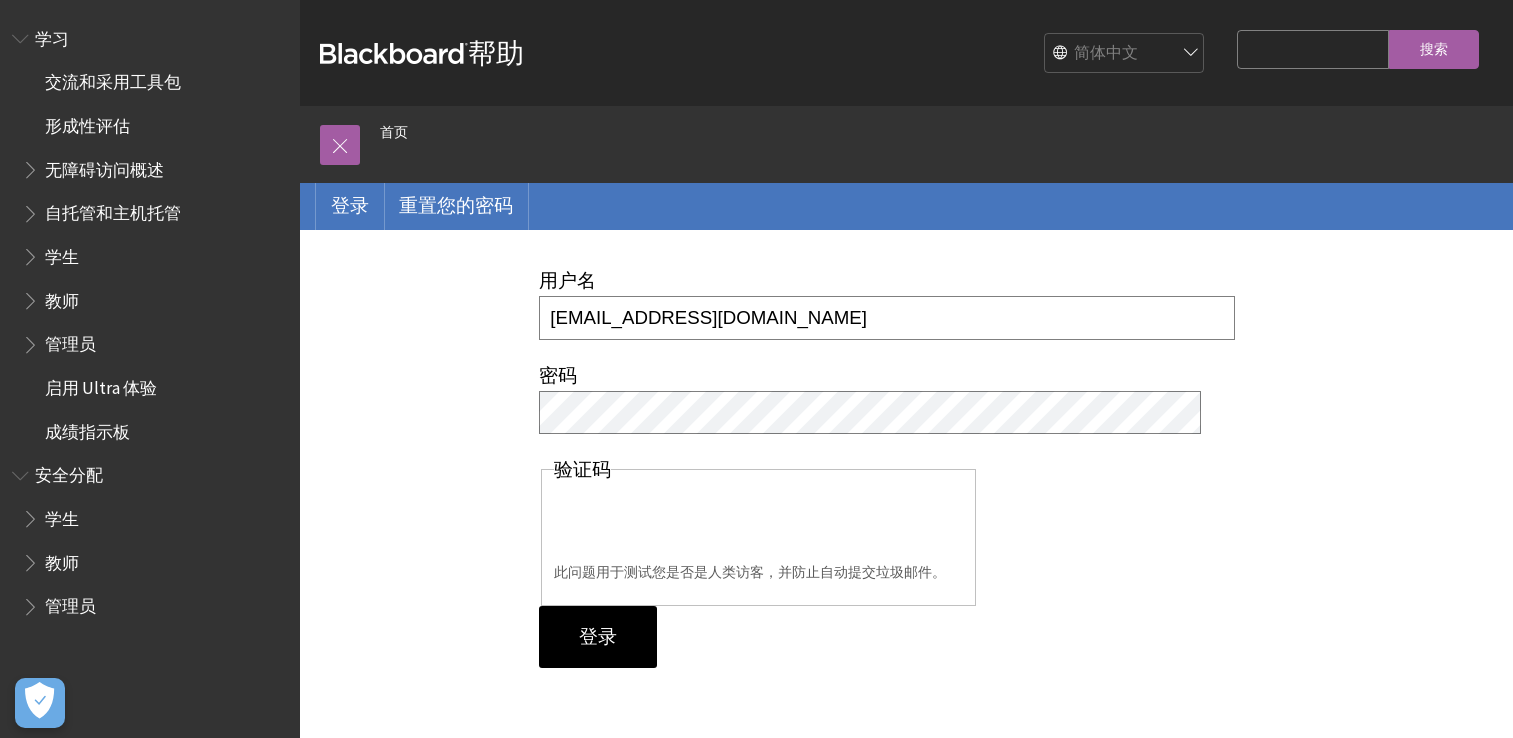 scroll, scrollTop: 0, scrollLeft: 0, axis: both 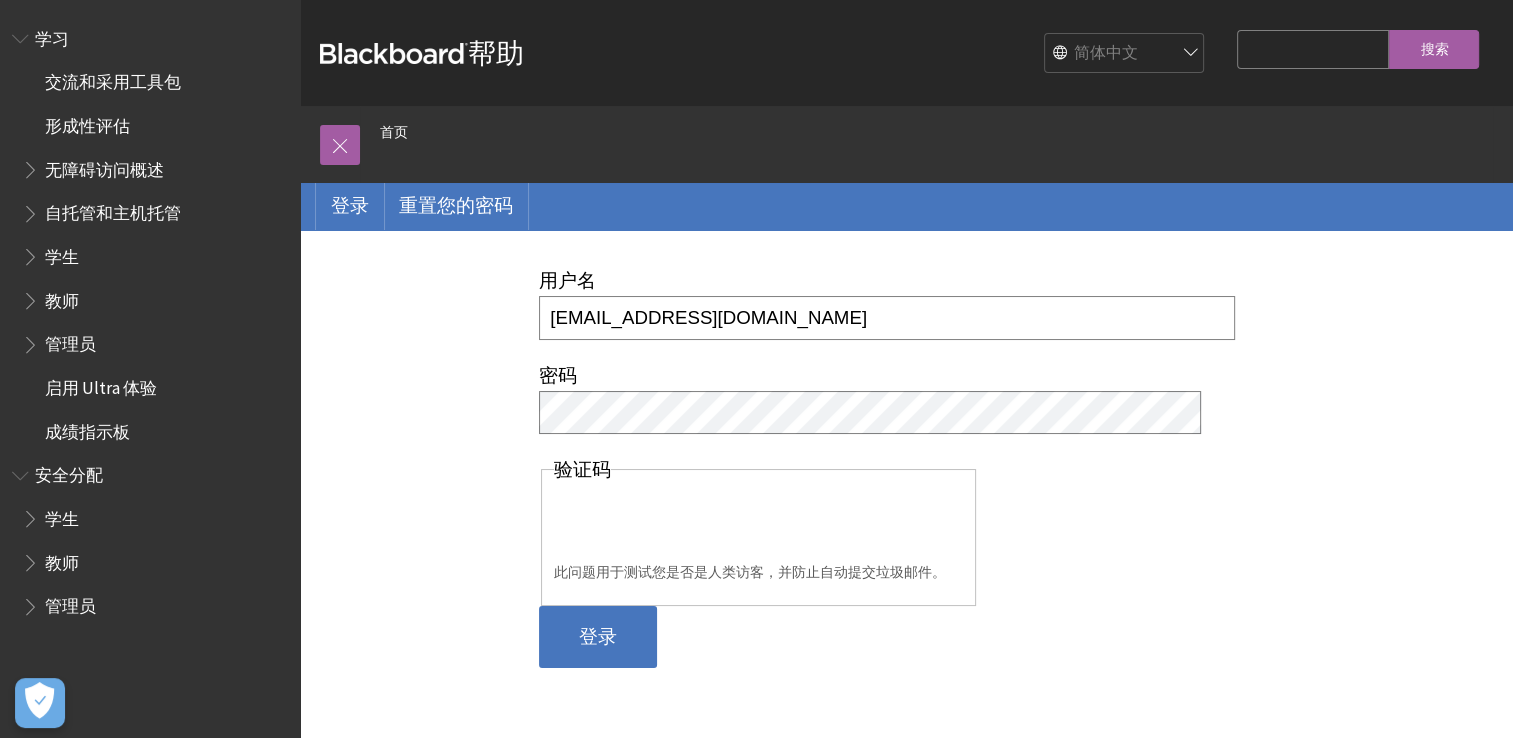click on "登录" at bounding box center [598, 637] 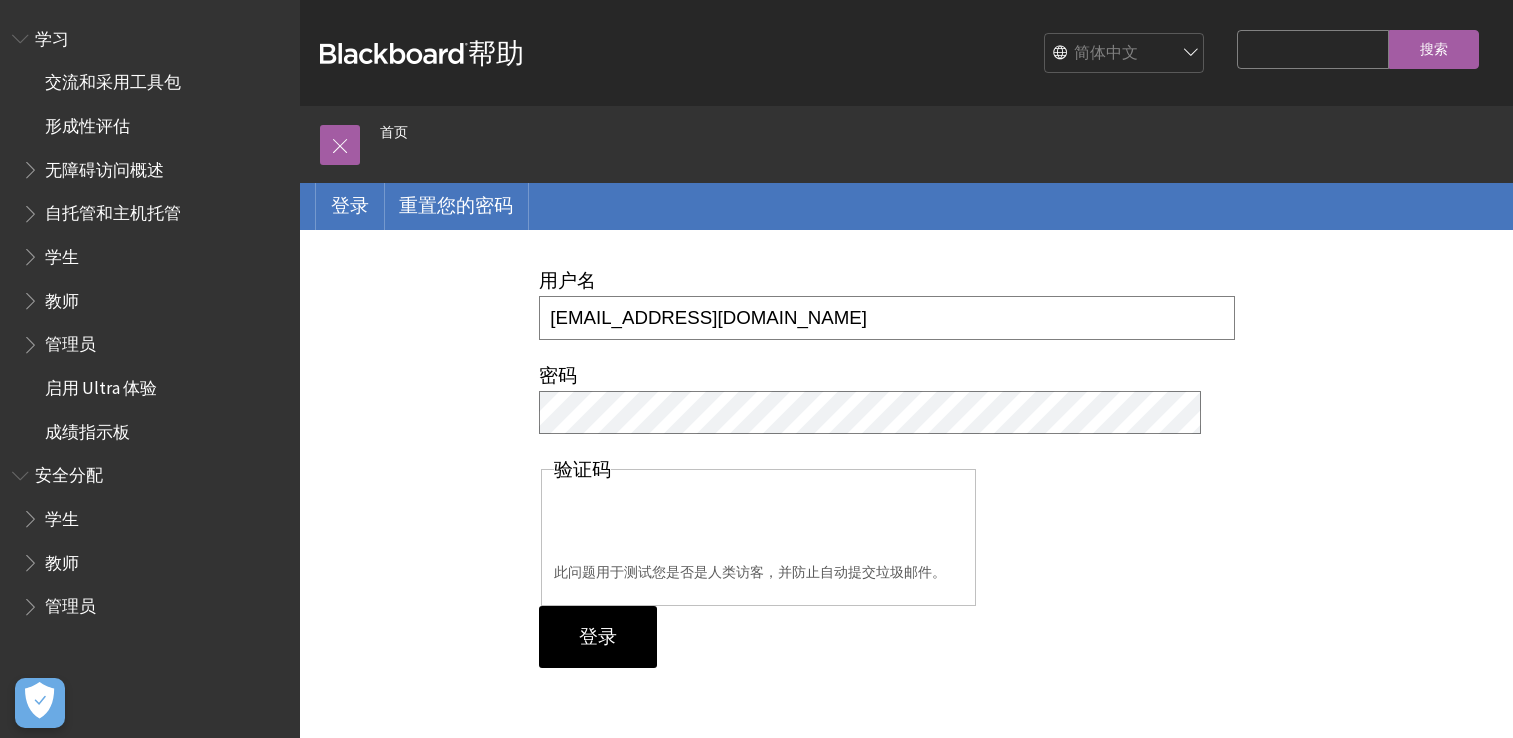 scroll, scrollTop: 0, scrollLeft: 0, axis: both 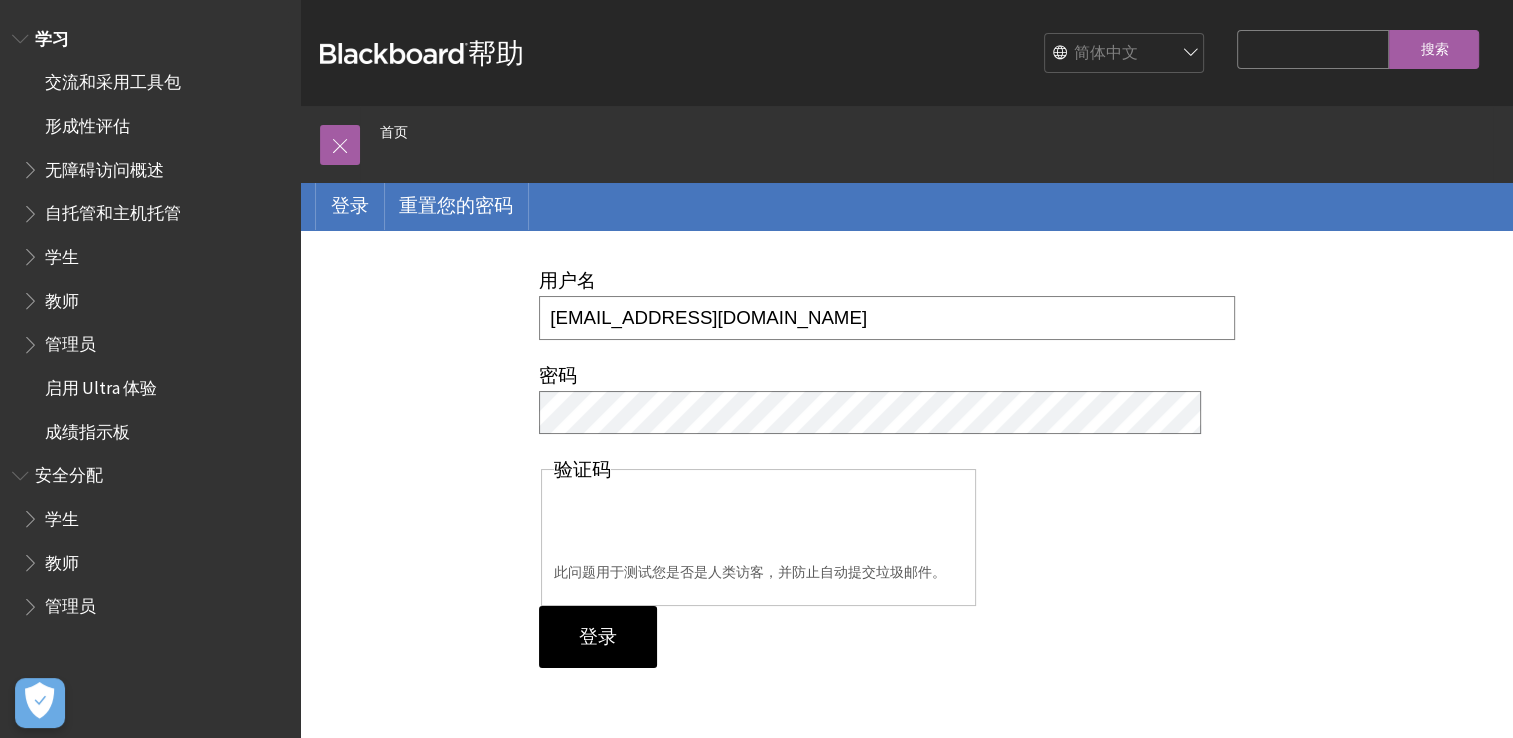 click on "学生" at bounding box center (62, 253) 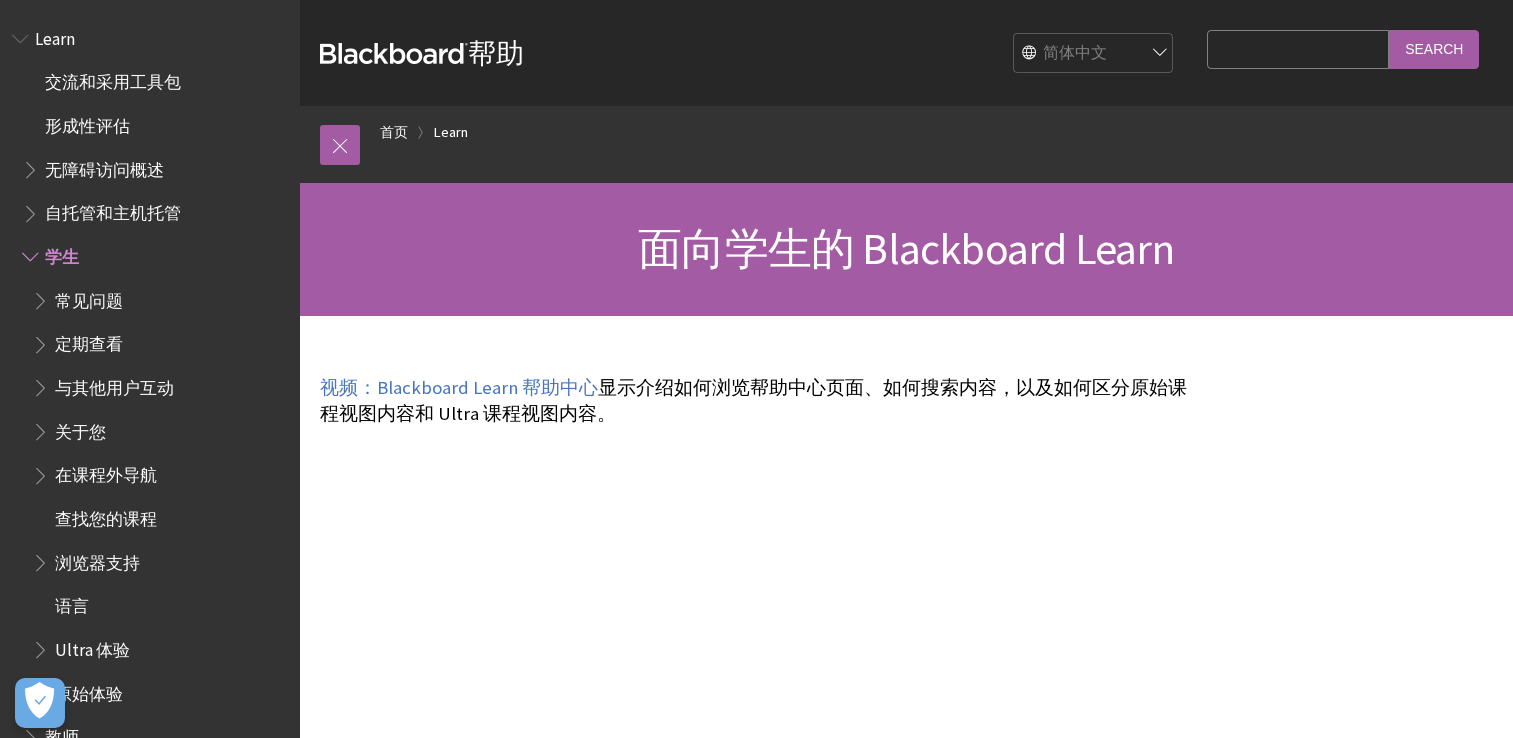 scroll, scrollTop: 0, scrollLeft: 0, axis: both 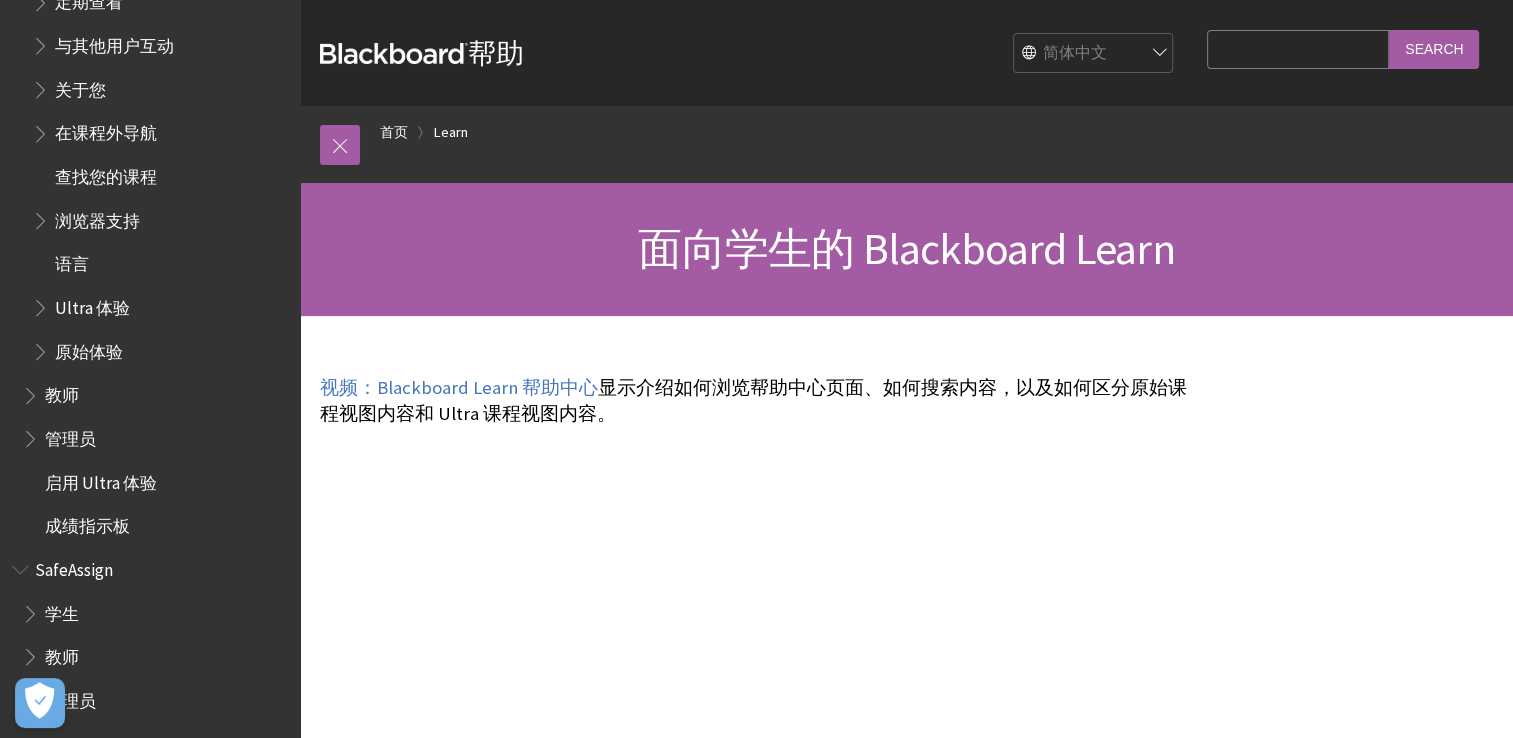 click on "成绩指示板" at bounding box center [87, 522] 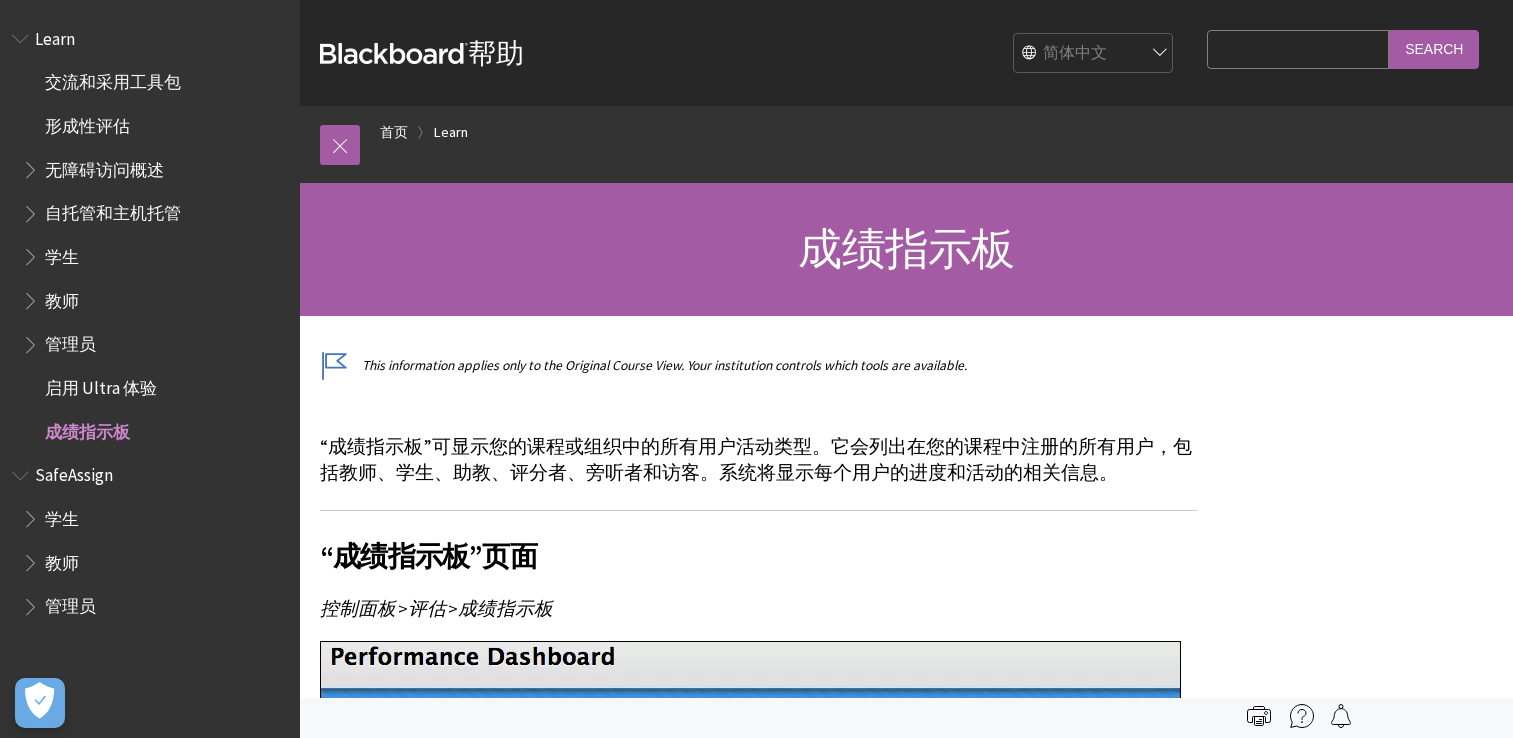 scroll, scrollTop: 0, scrollLeft: 0, axis: both 